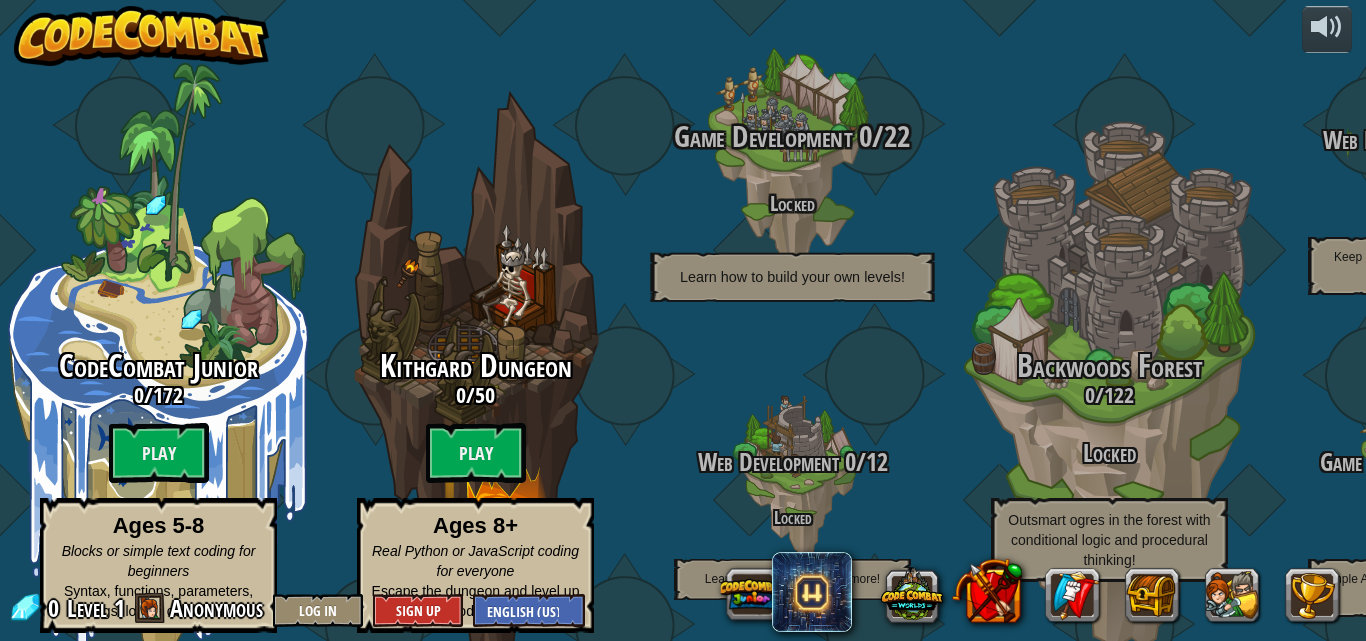 scroll, scrollTop: 0, scrollLeft: 0, axis: both 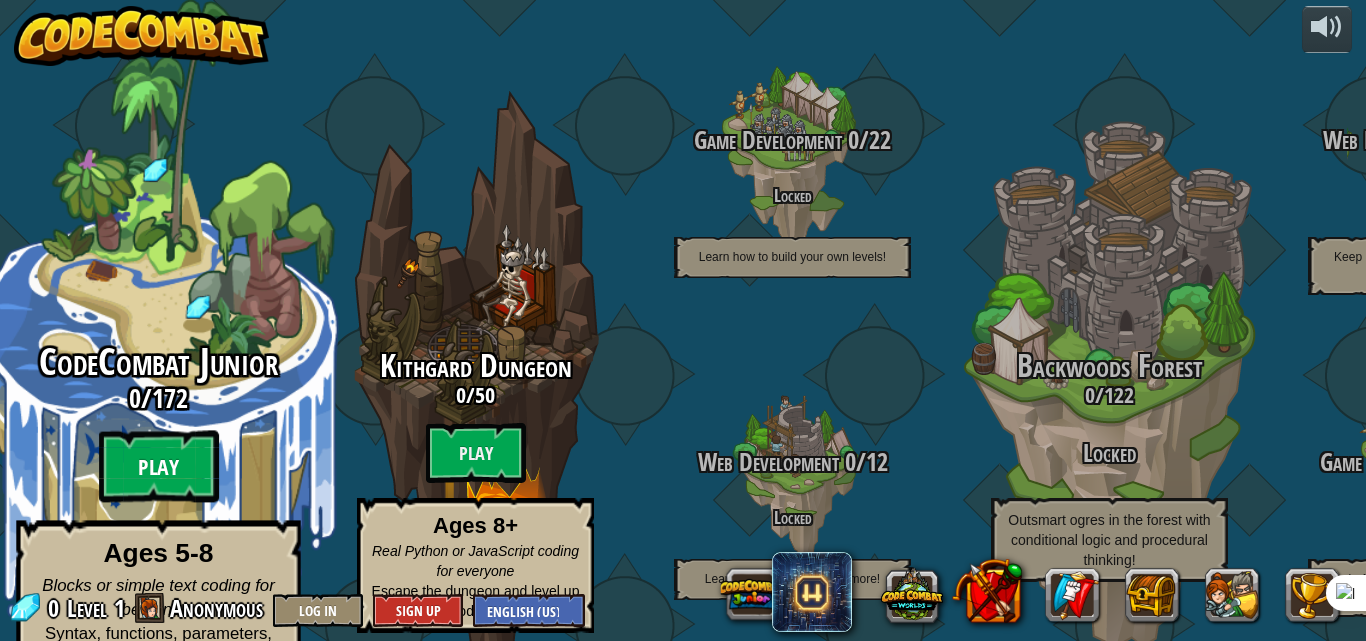 click on "Play" at bounding box center (159, 467) 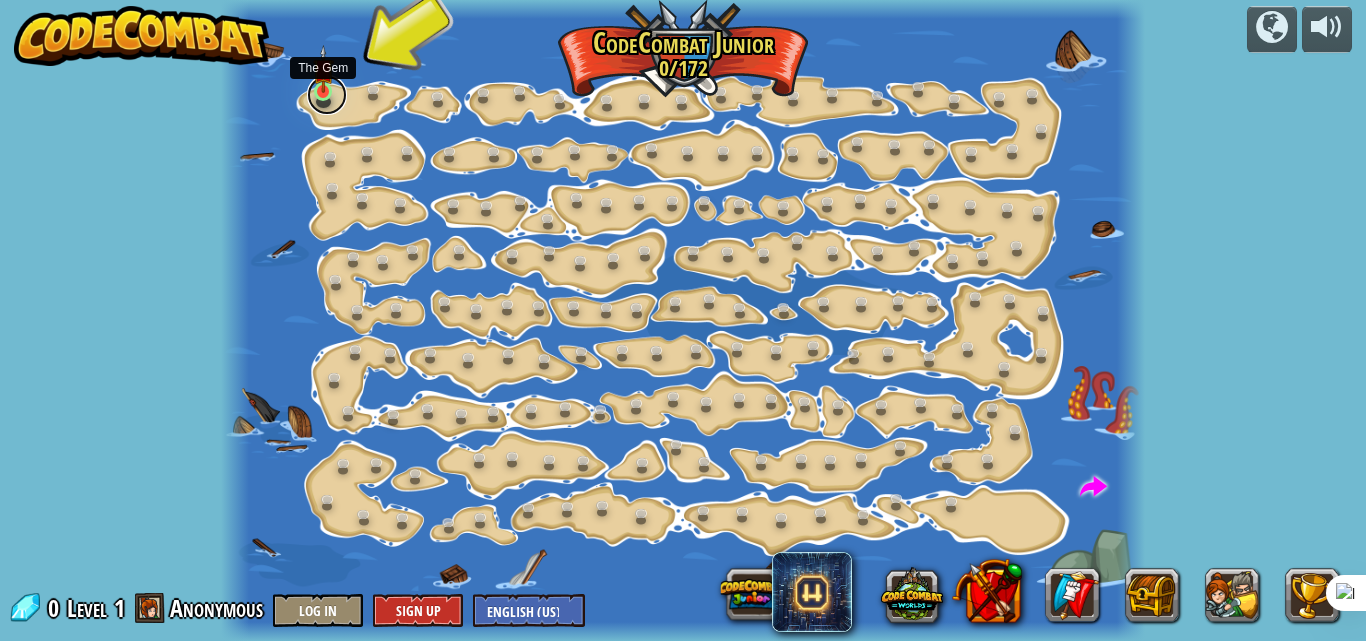 click at bounding box center (327, 95) 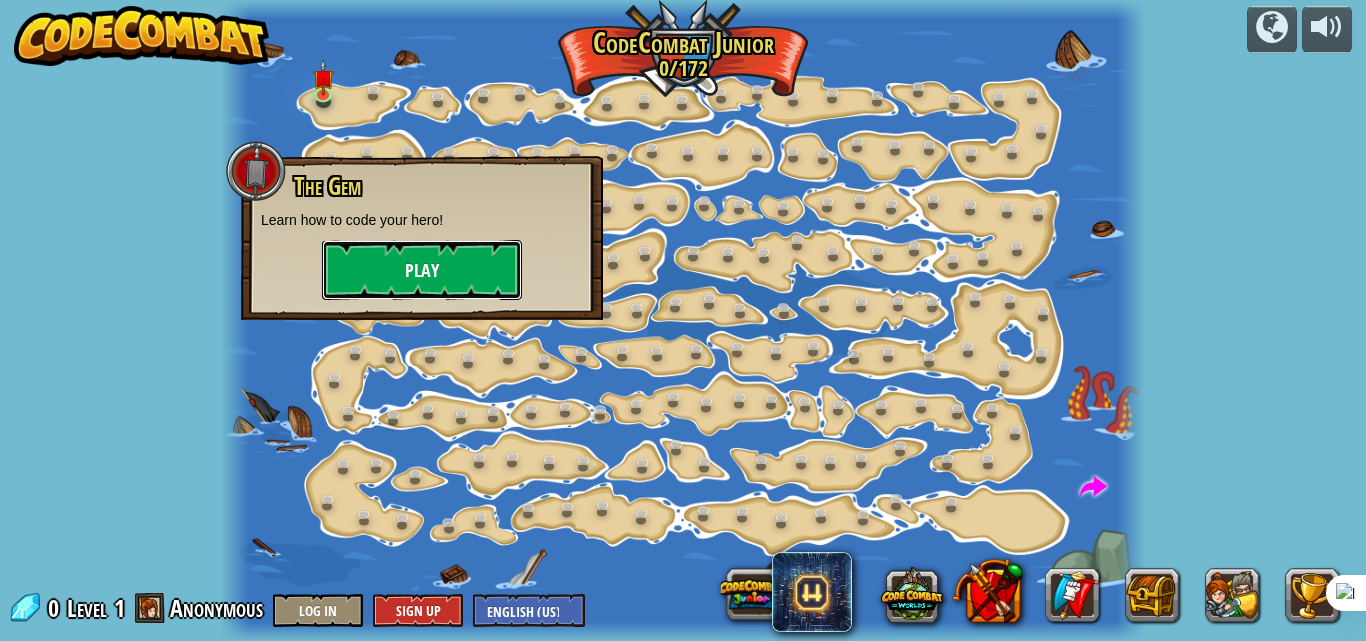 click on "Play" at bounding box center [422, 270] 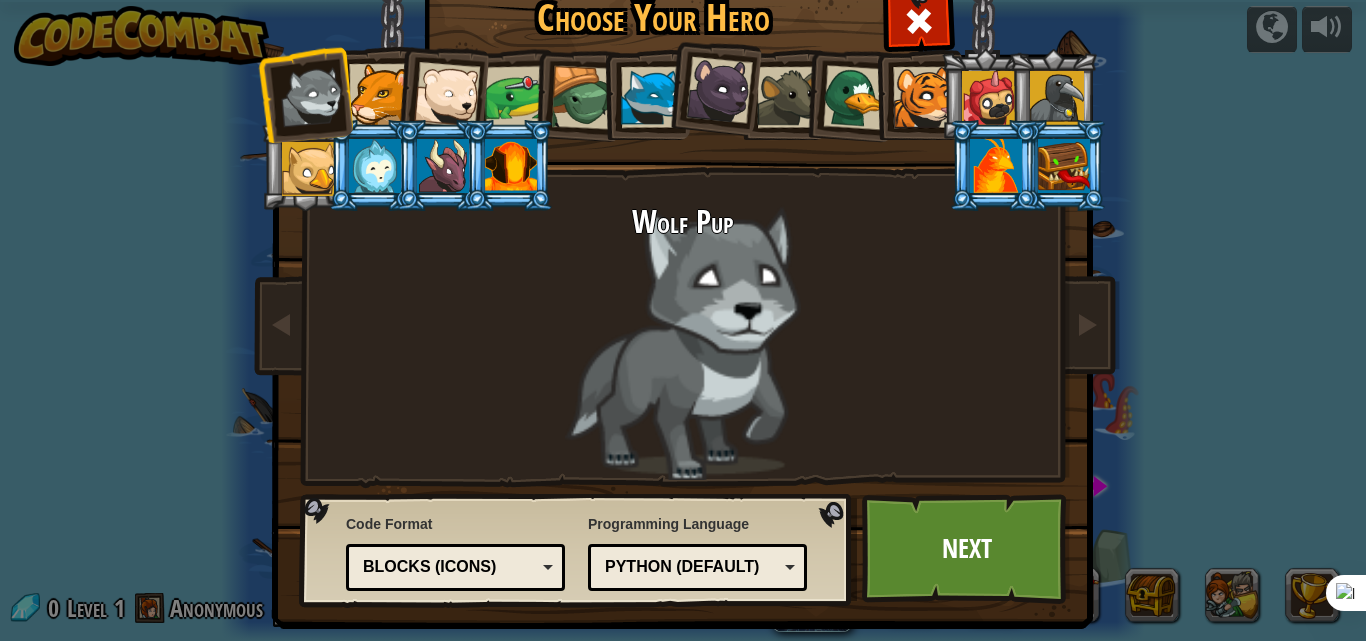 click at bounding box center [855, 97] 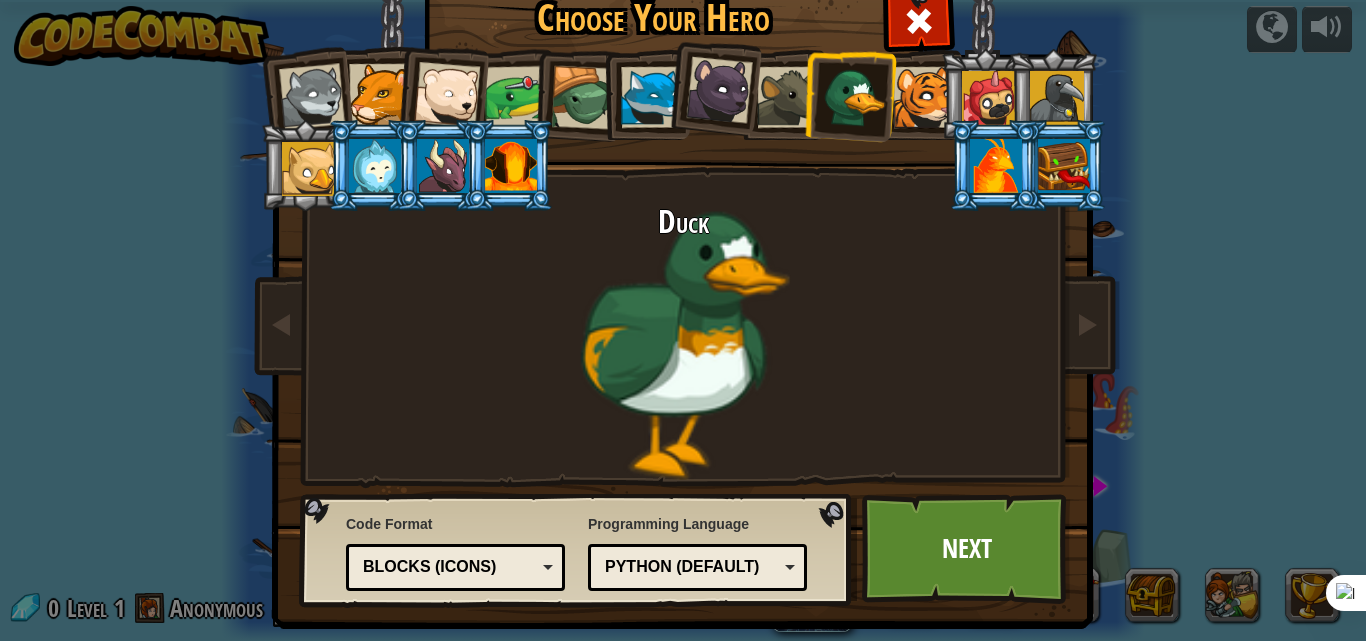 click at bounding box center (1057, 98) 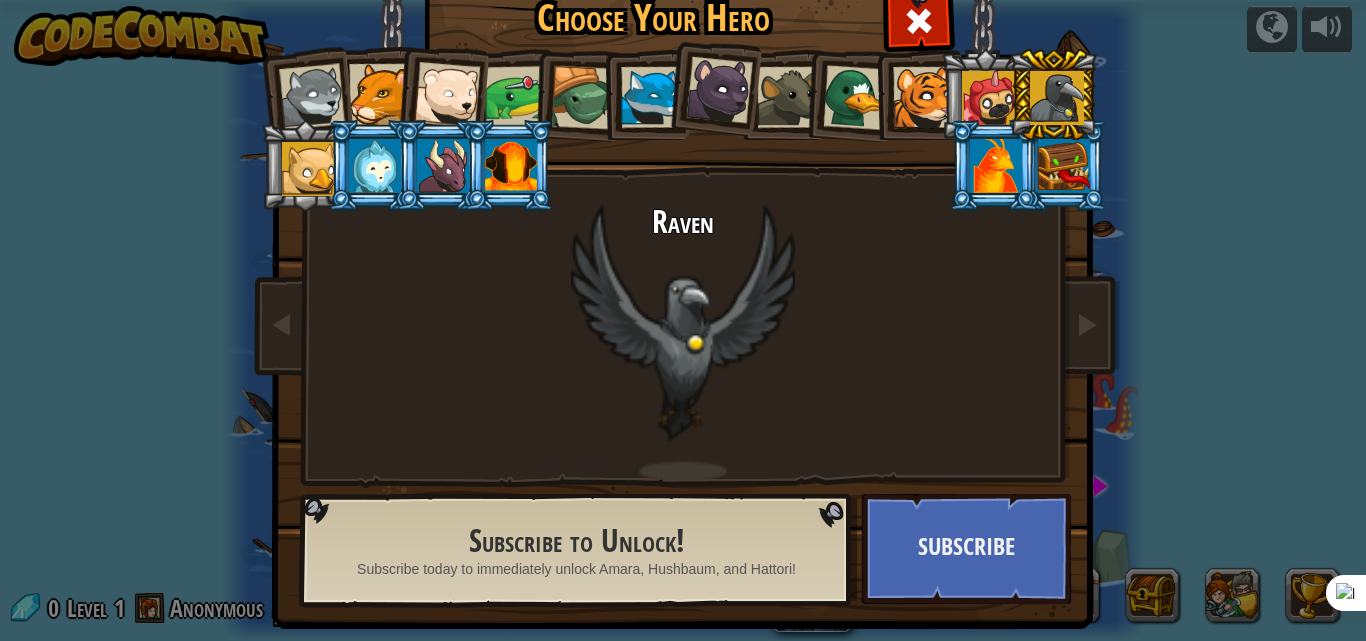 click at bounding box center [923, 97] 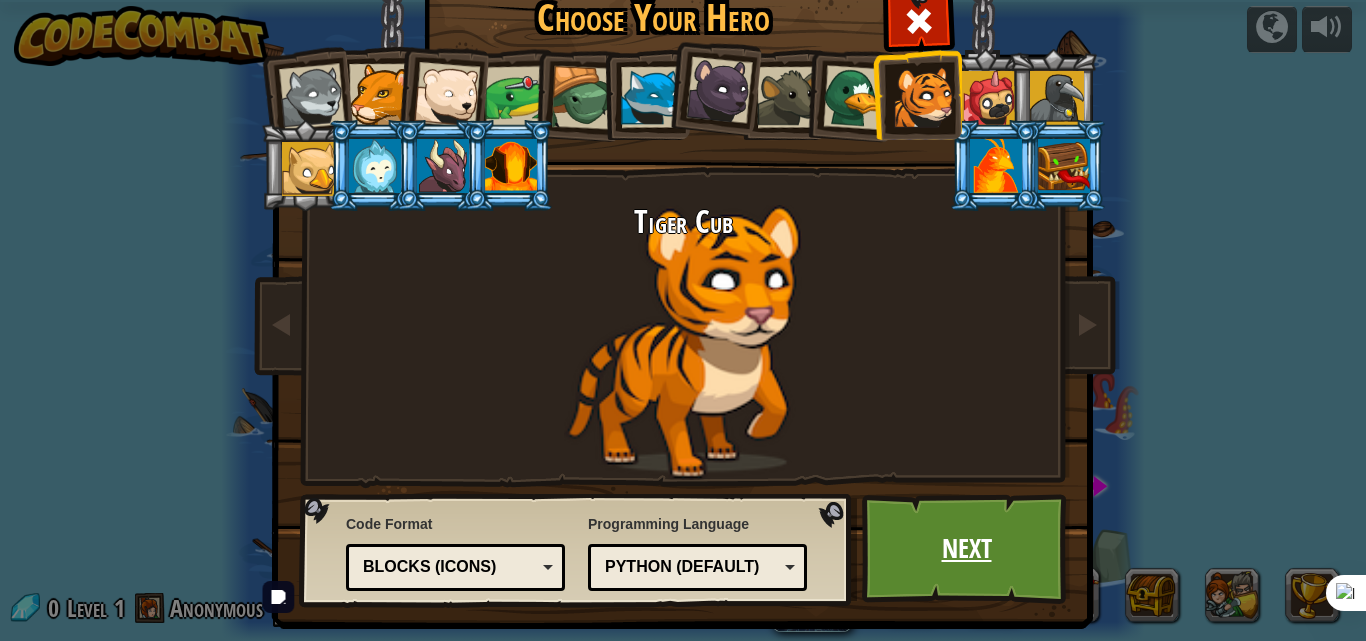 click on "Next" at bounding box center [966, 549] 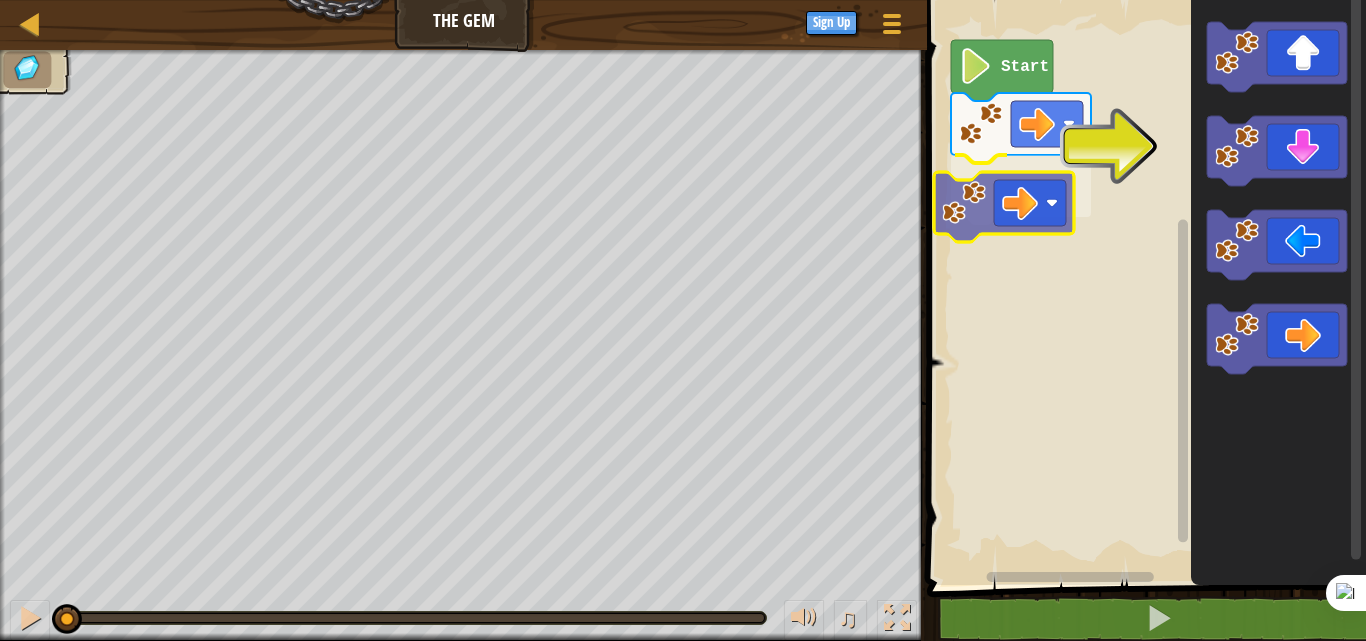 click on "Start" at bounding box center (1143, 287) 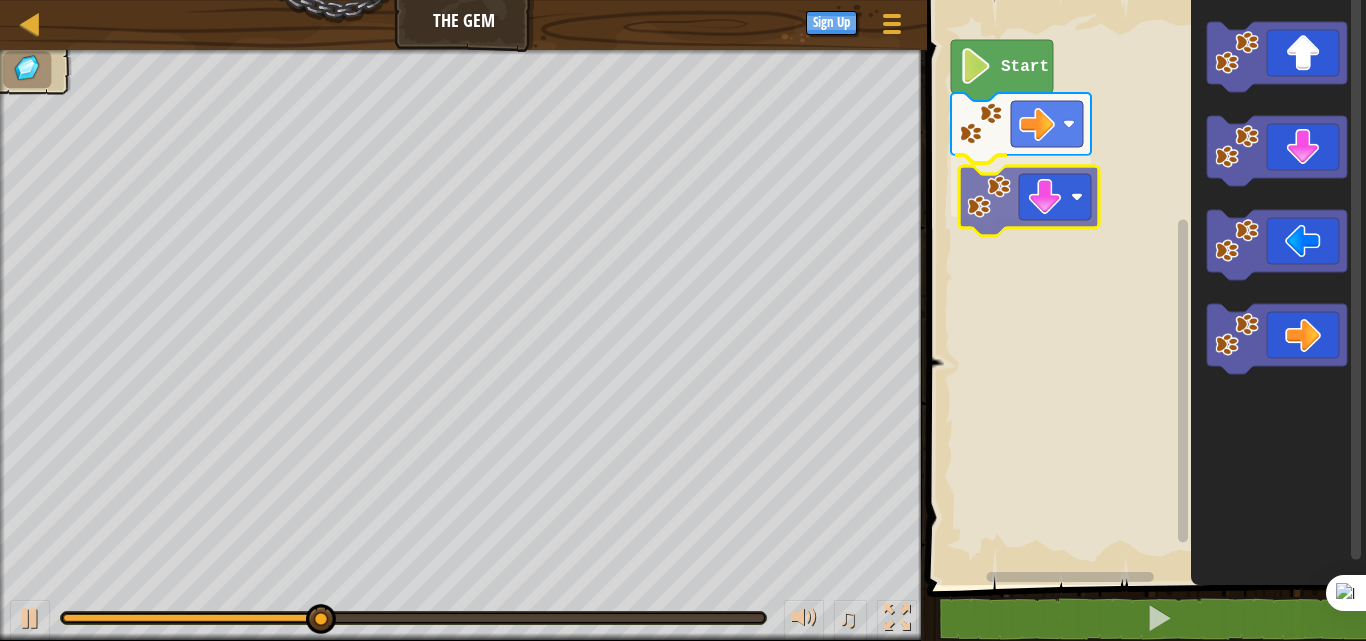 click on "Start" at bounding box center [1143, 287] 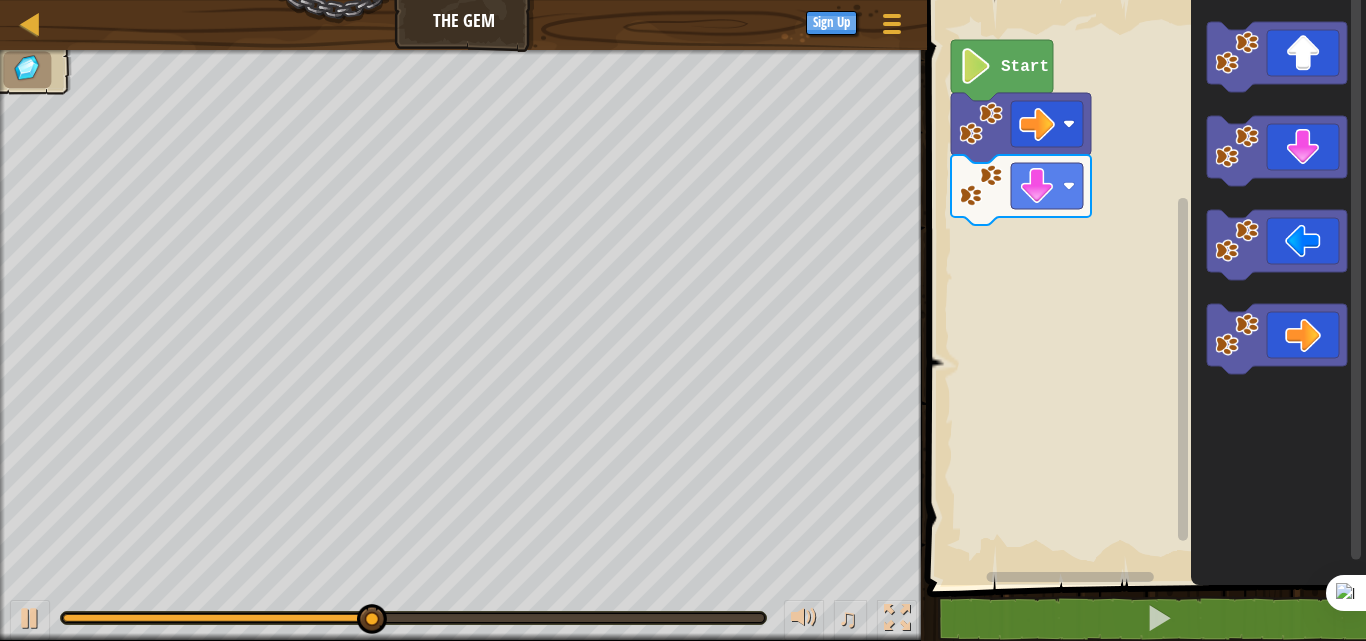 click on "Start" at bounding box center [1143, 287] 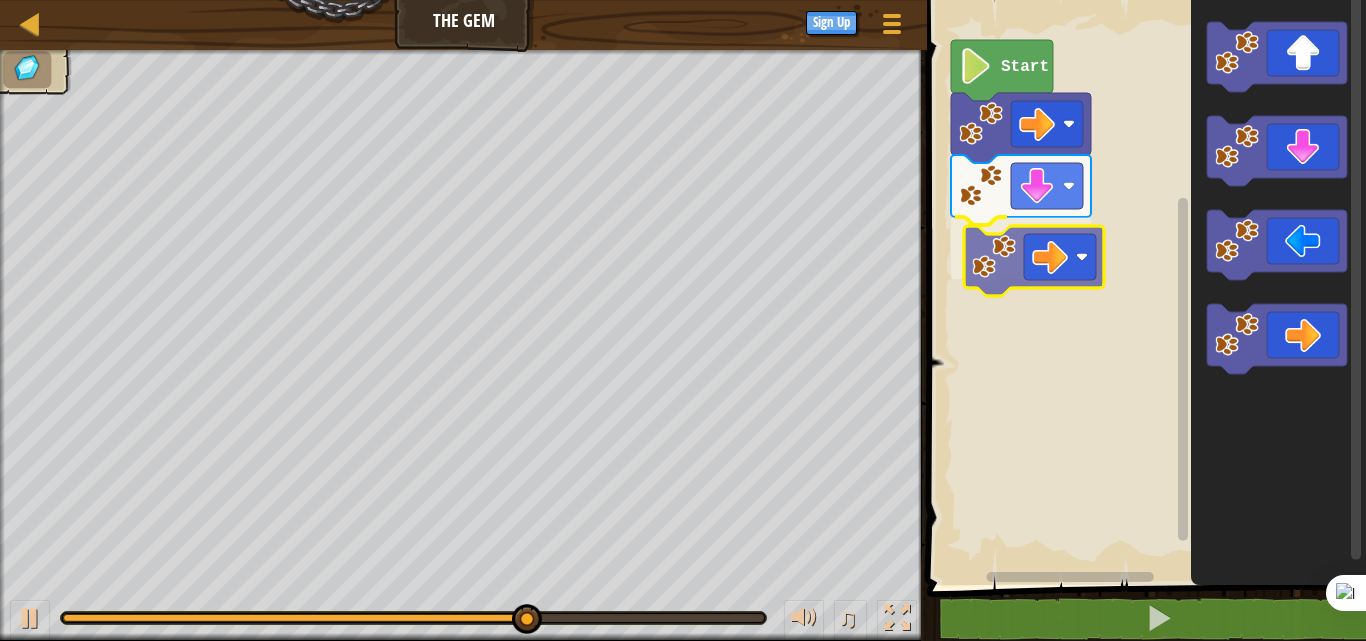 click on "Start" at bounding box center (1143, 287) 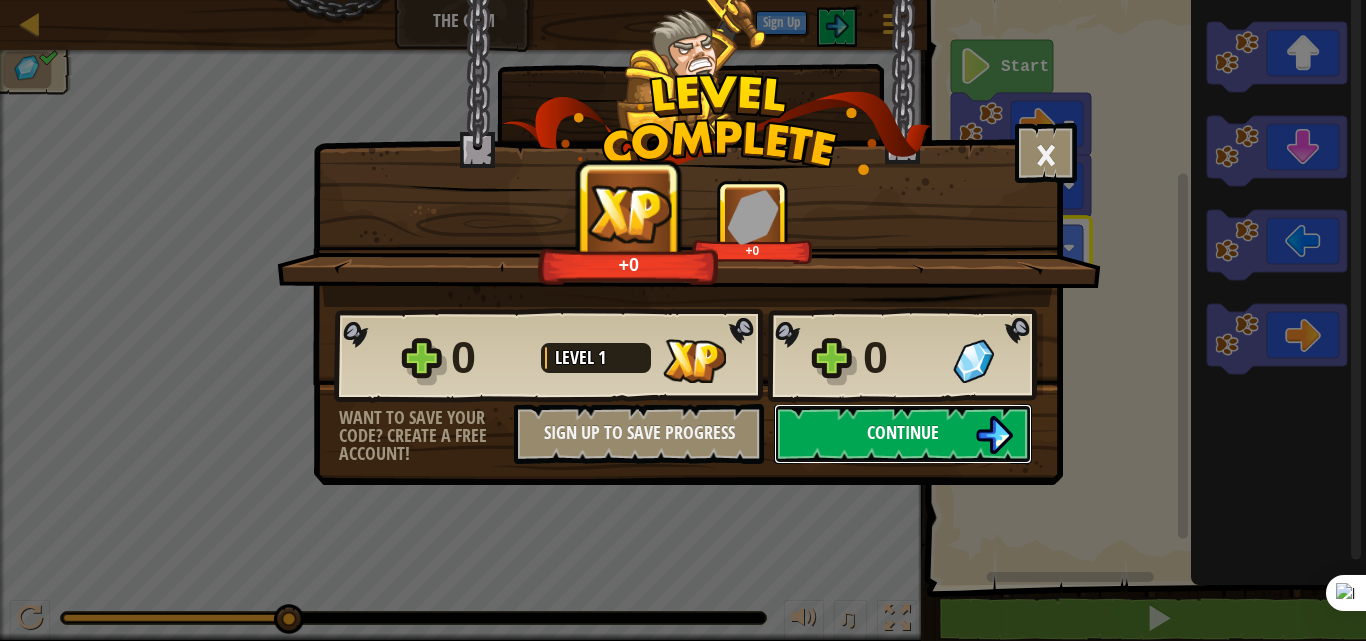 click on "Continue" at bounding box center [903, 434] 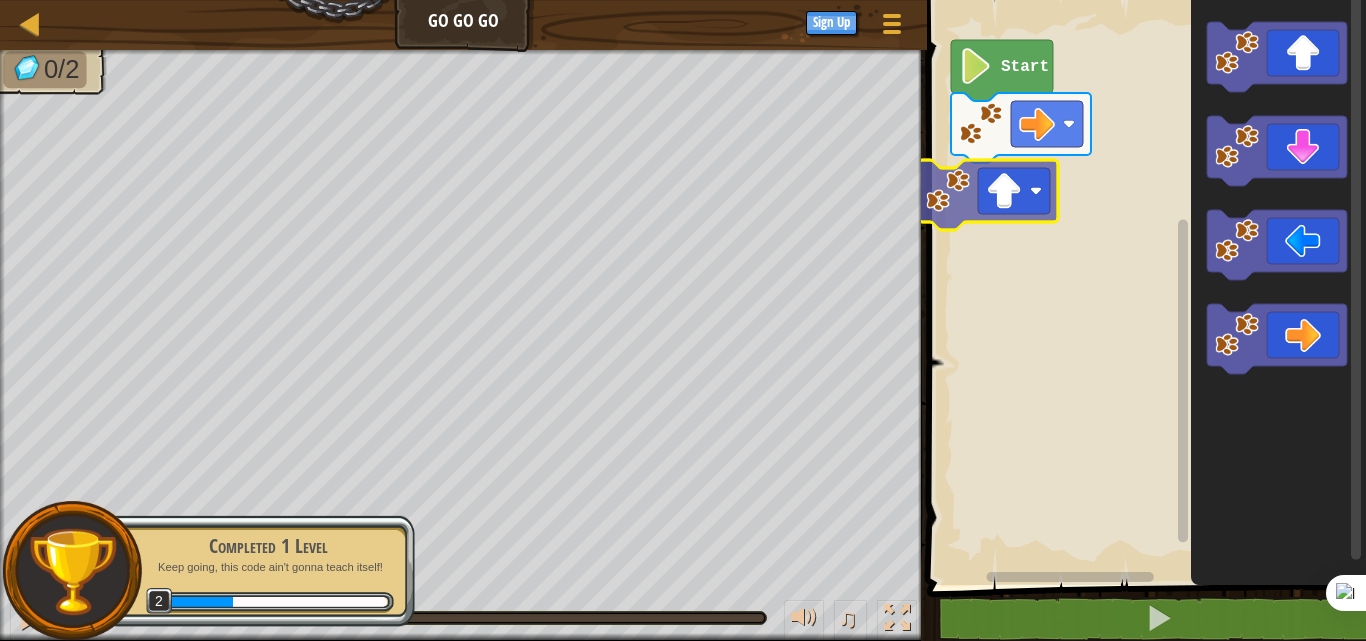 click on "Start" at bounding box center (1143, 287) 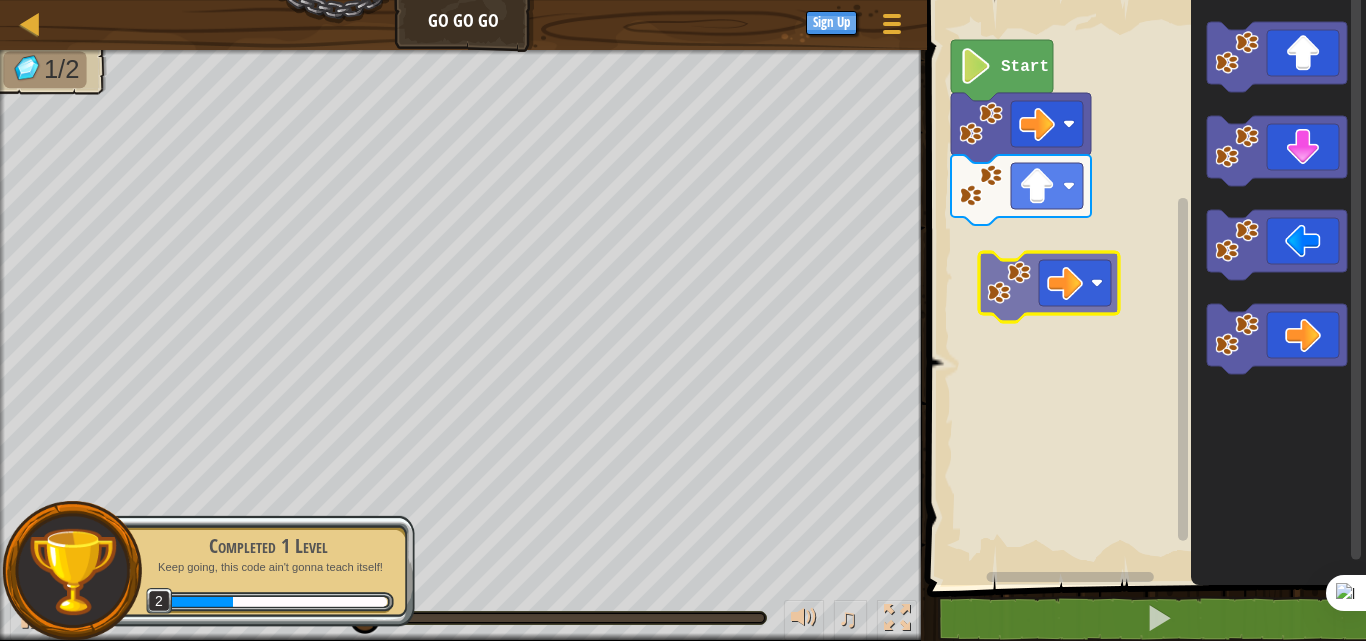 click on "Start" at bounding box center [1143, 287] 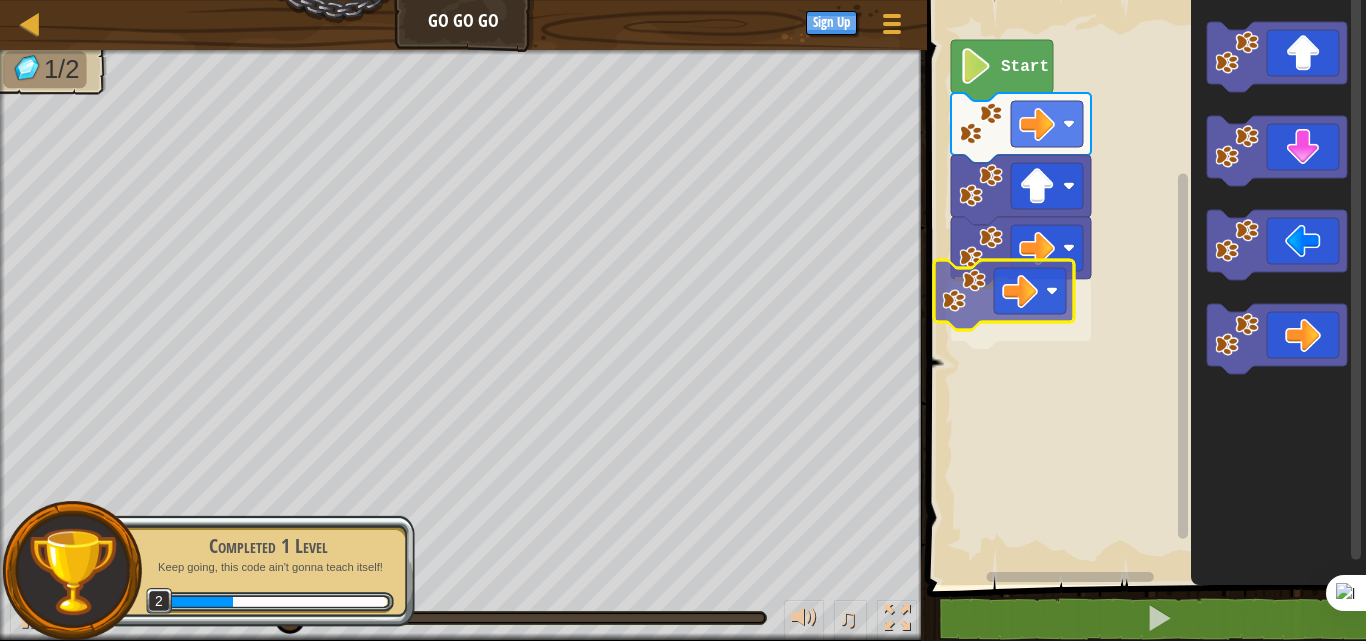 click on "Start" at bounding box center (1143, 287) 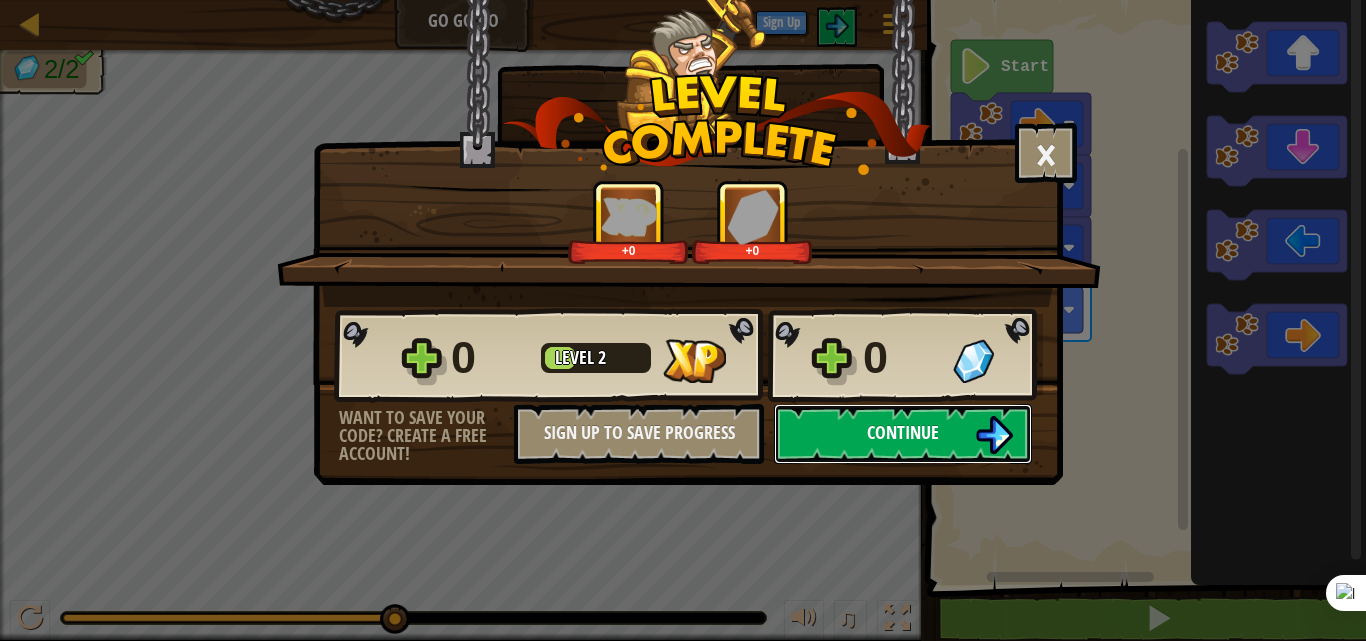 click on "Continue" at bounding box center (903, 434) 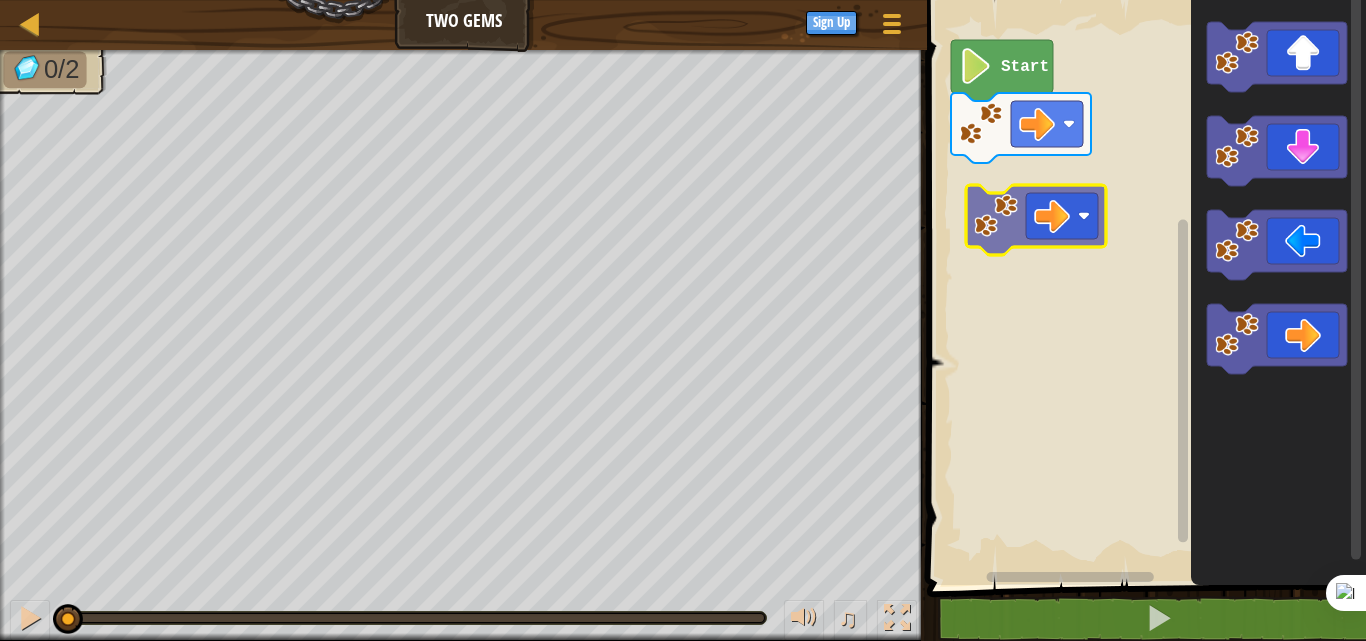 click on "Start" at bounding box center [1143, 287] 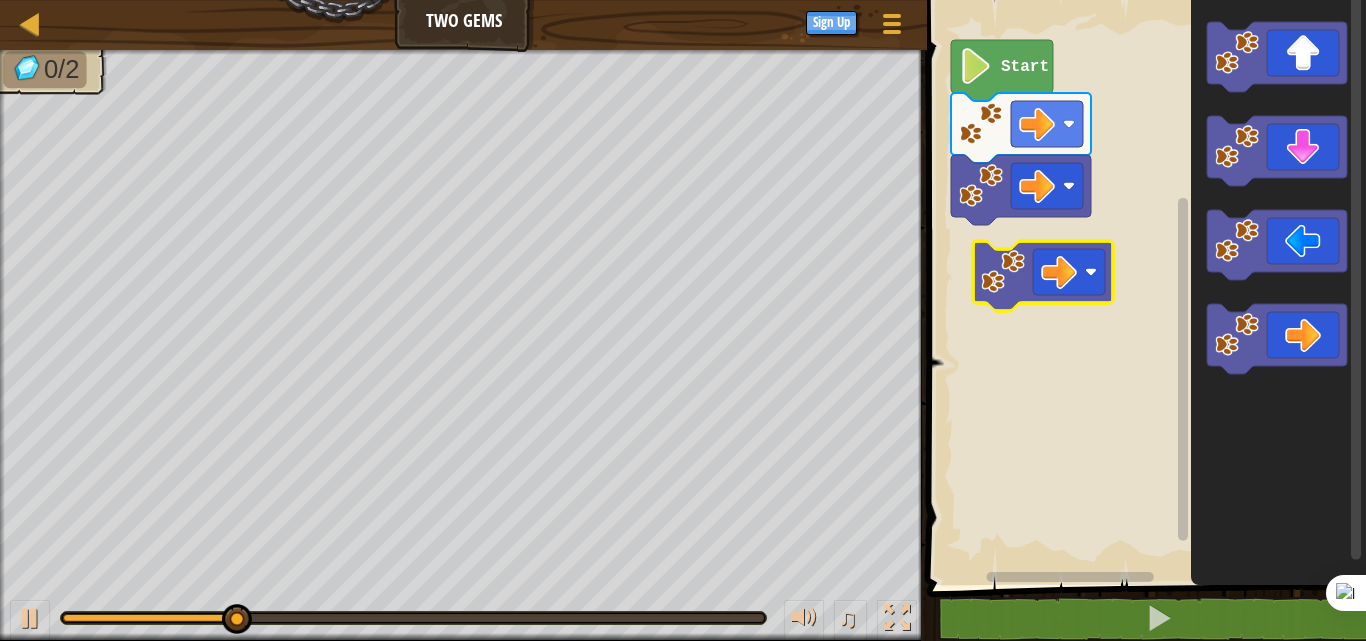 click on "Start" at bounding box center [1143, 287] 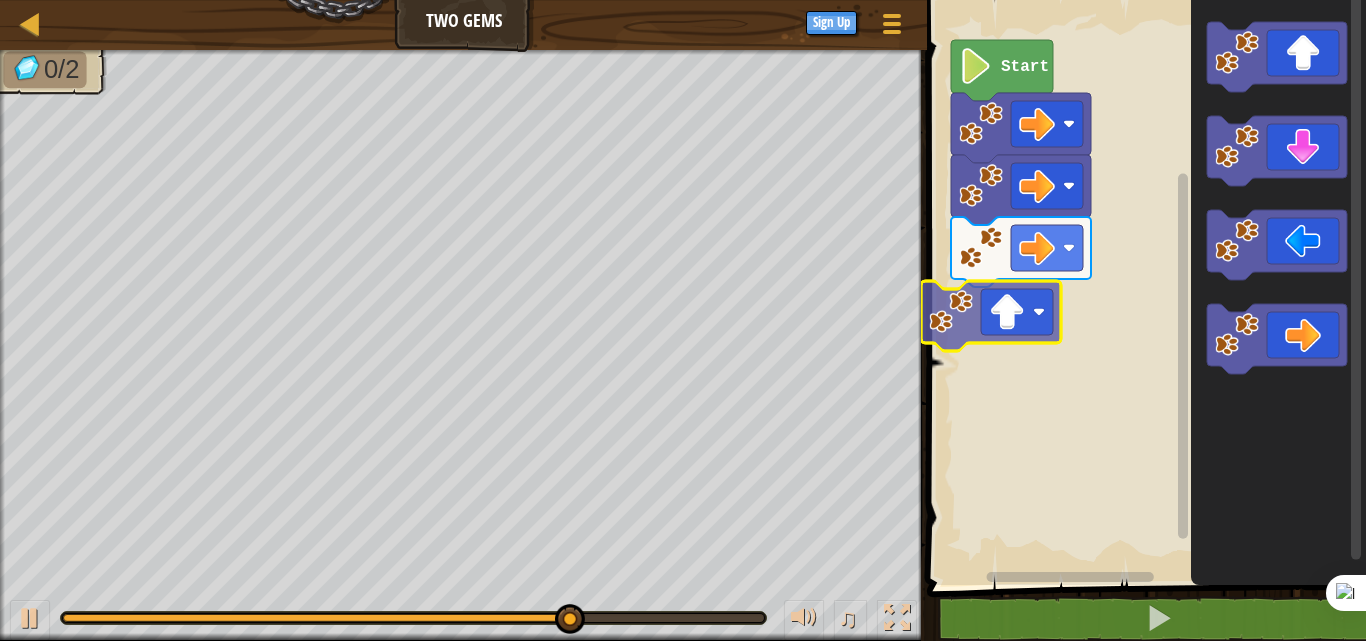 click on "Start" at bounding box center [1143, 287] 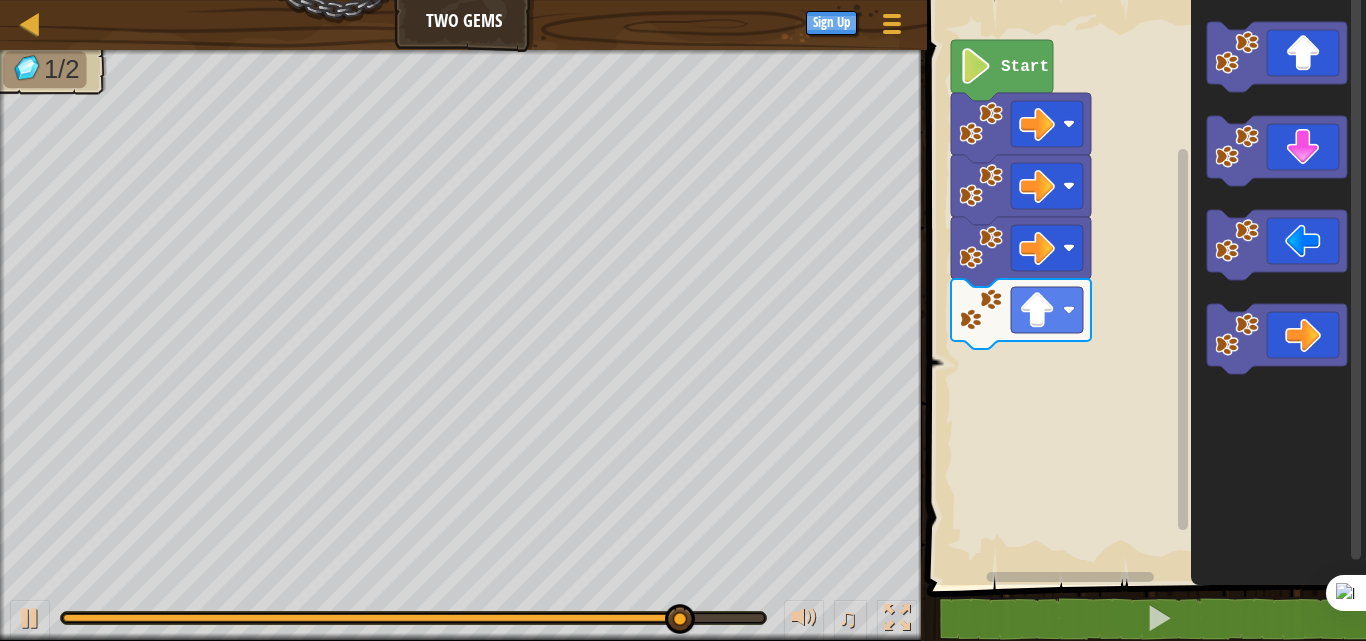 click on "Start" at bounding box center (1143, 287) 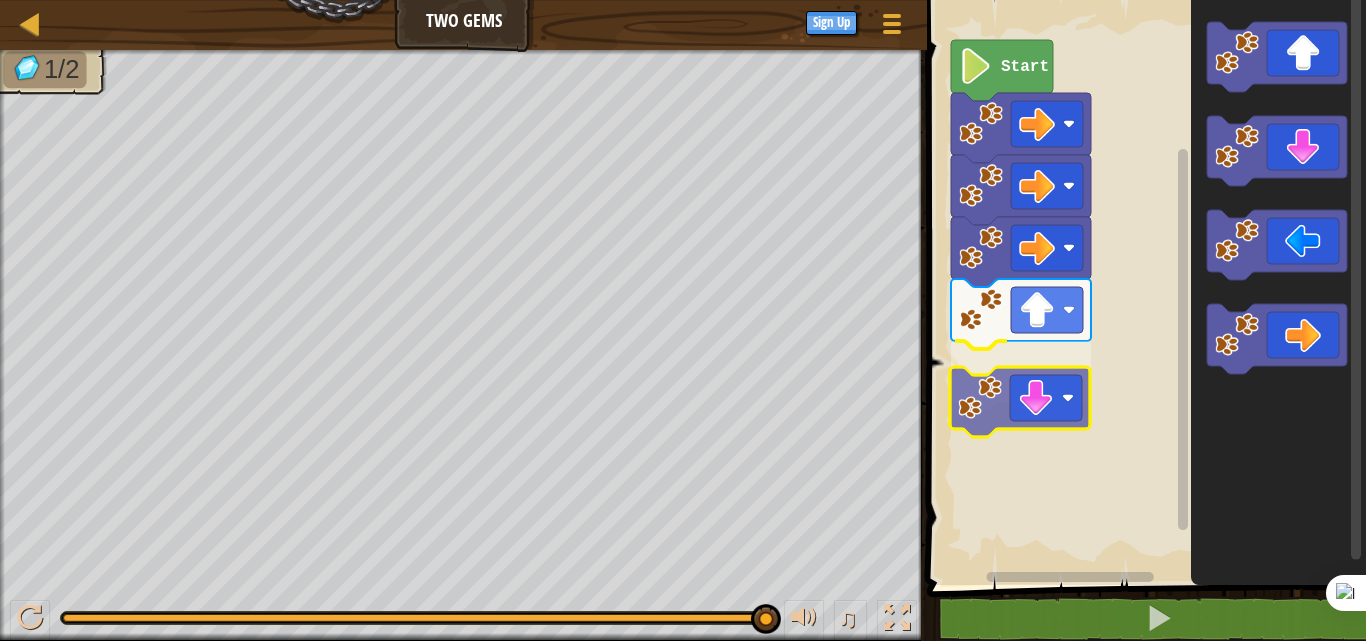 click on "Start" at bounding box center (1143, 287) 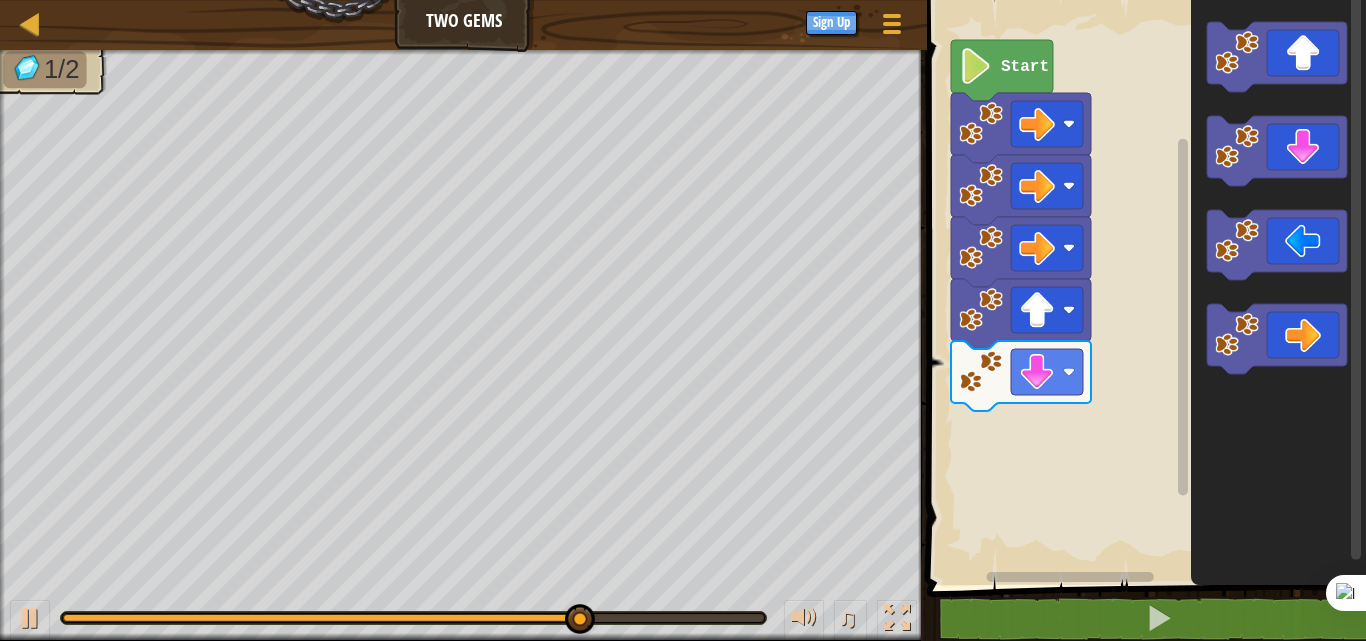 click on "Start" at bounding box center [1143, 287] 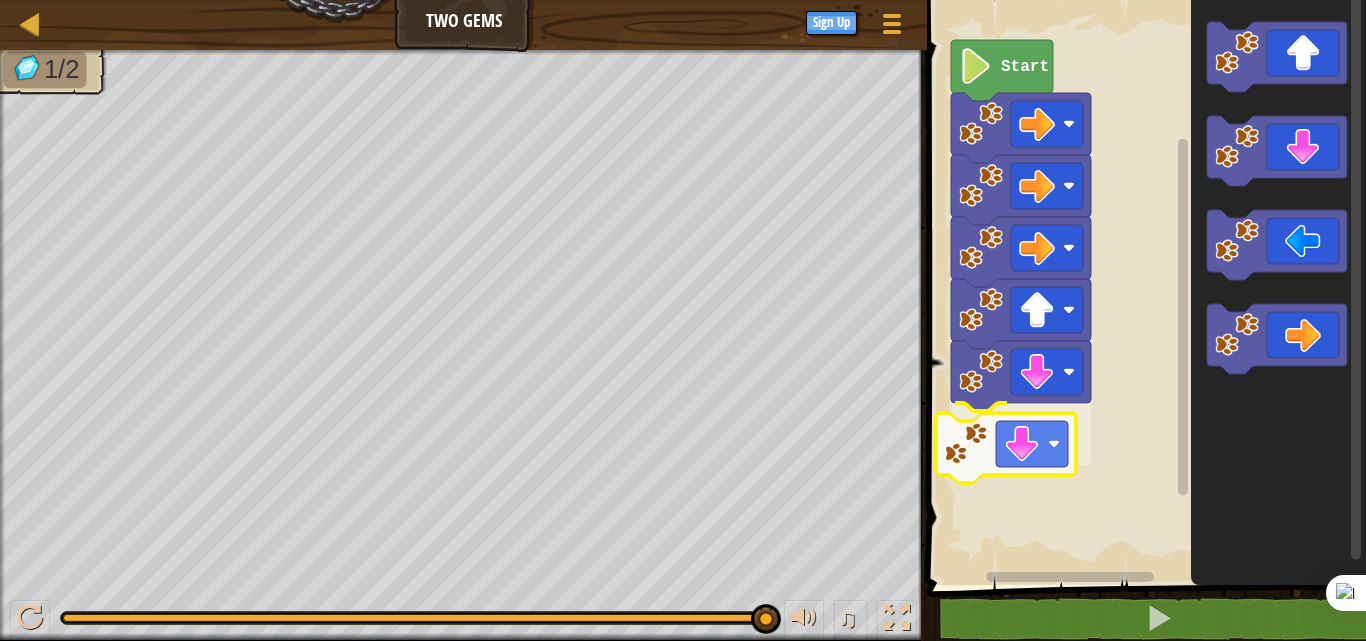 click on "Start" at bounding box center (1143, 287) 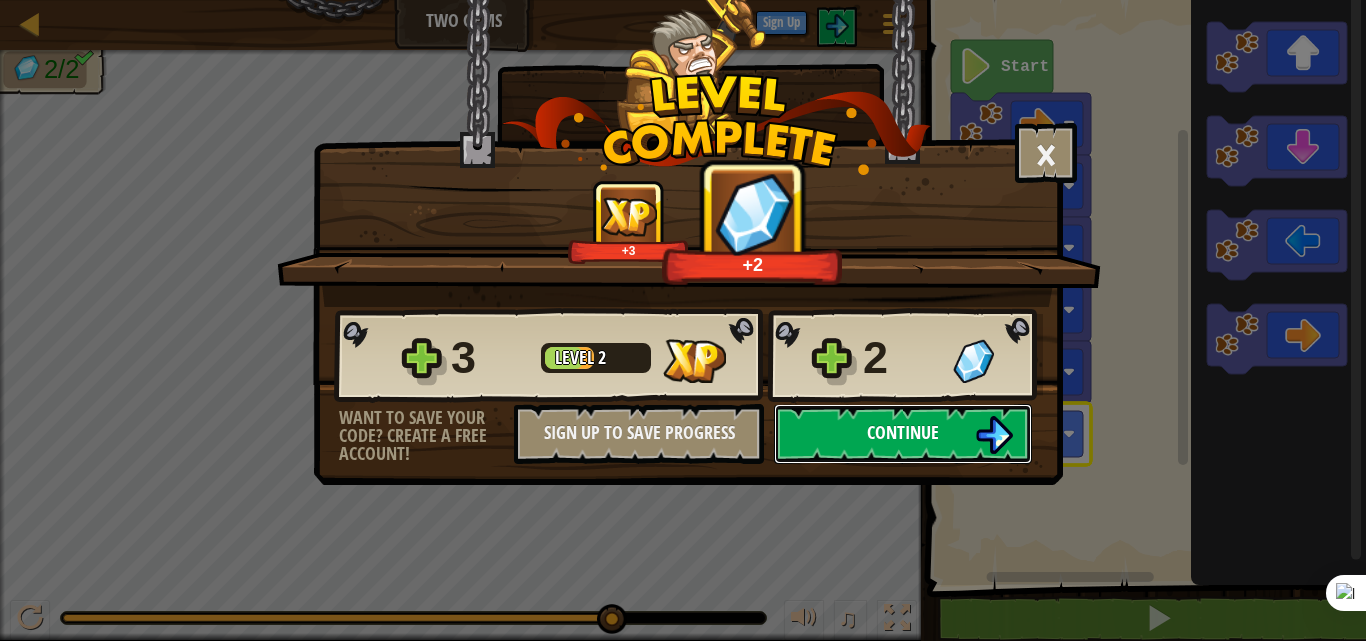 click at bounding box center (994, 435) 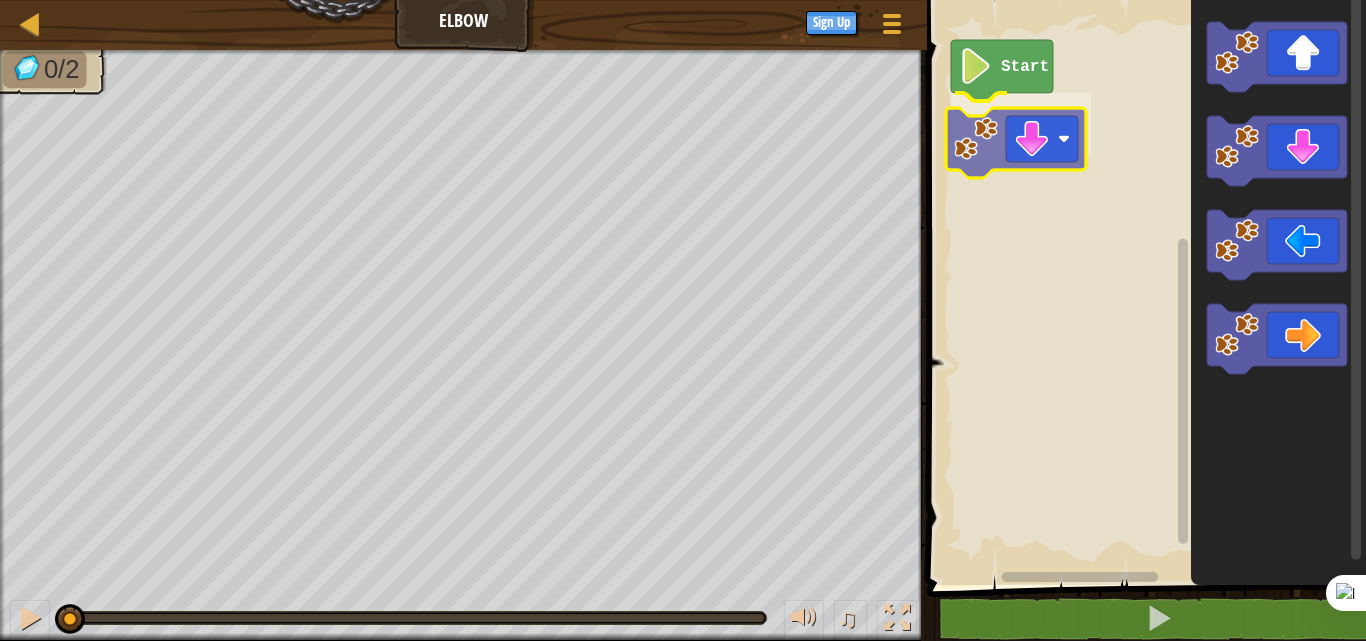 click on "Start" at bounding box center (1143, 287) 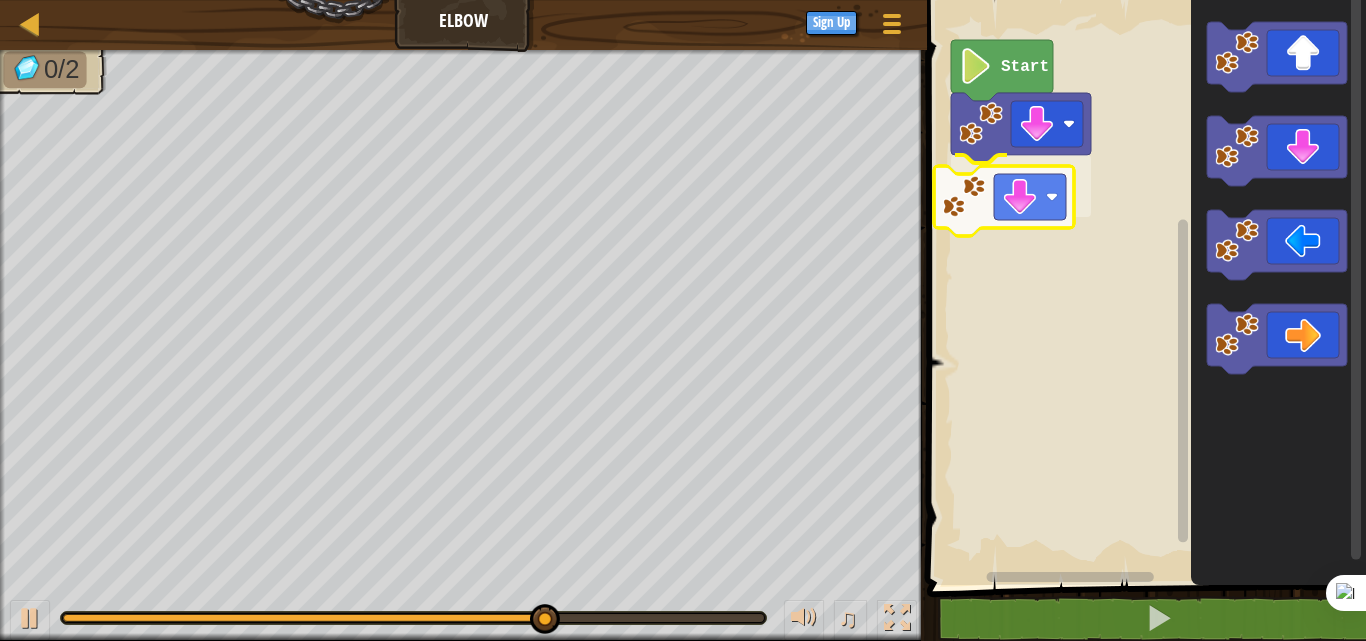 click on "Start" at bounding box center [1143, 287] 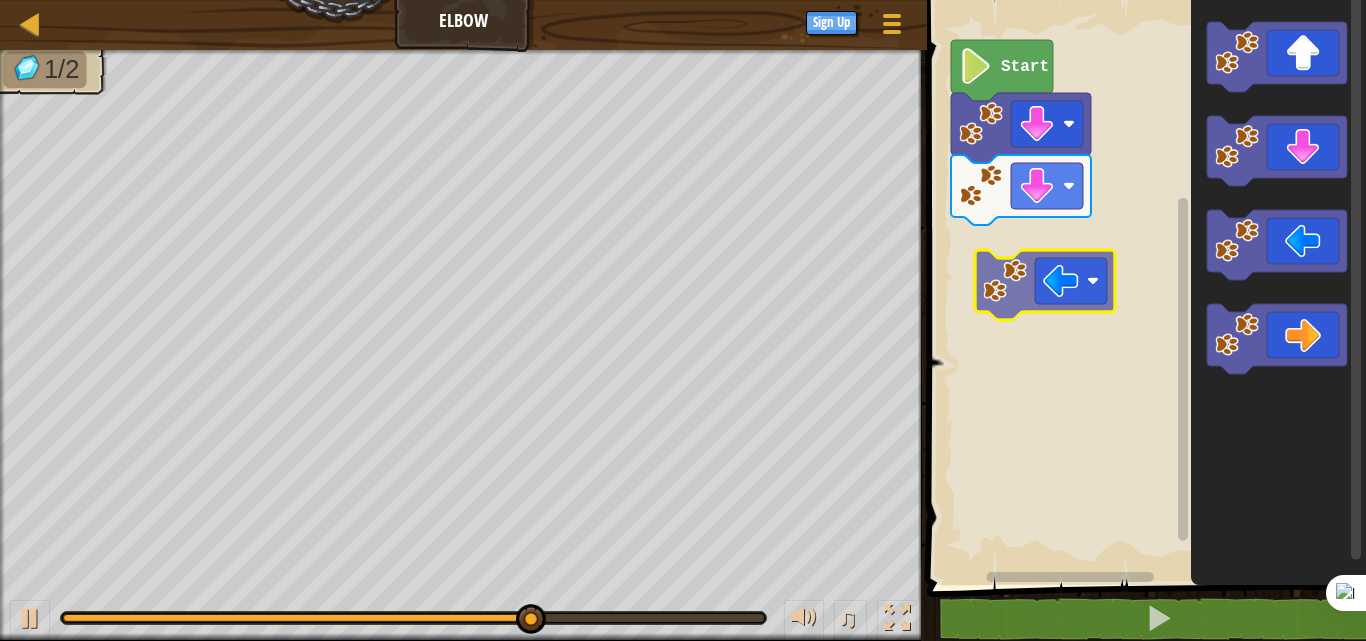 click on "Start" at bounding box center (1143, 287) 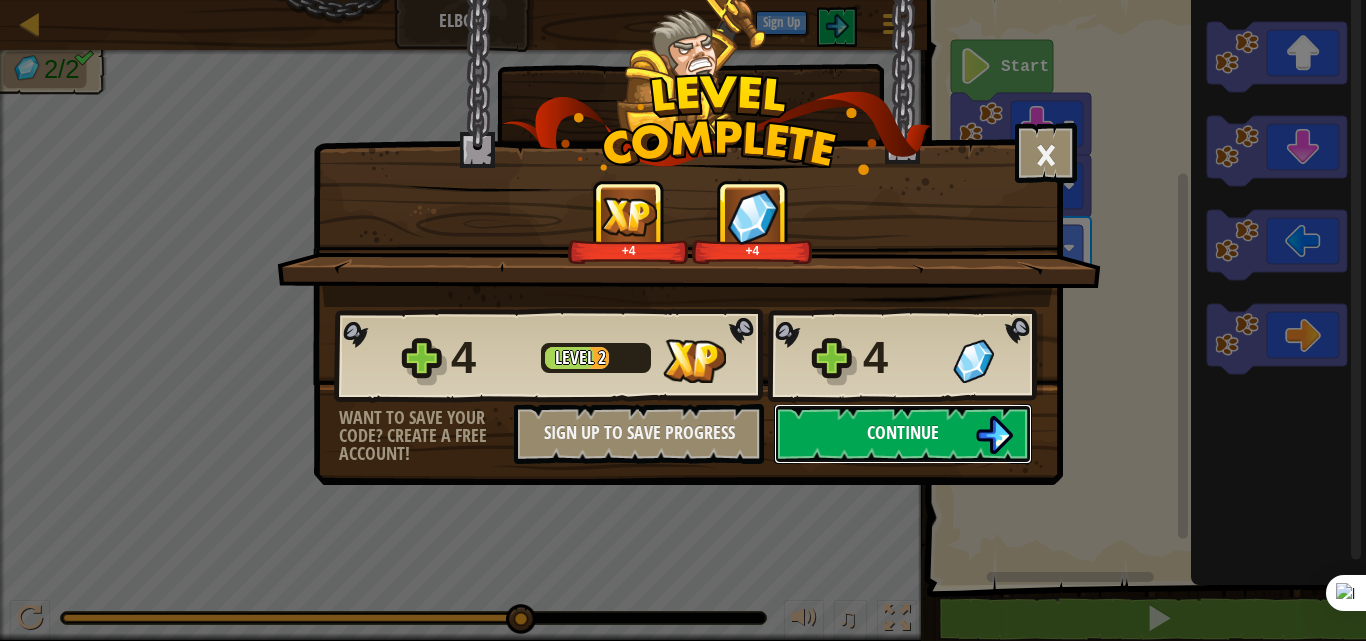 click on "Continue" at bounding box center (903, 434) 